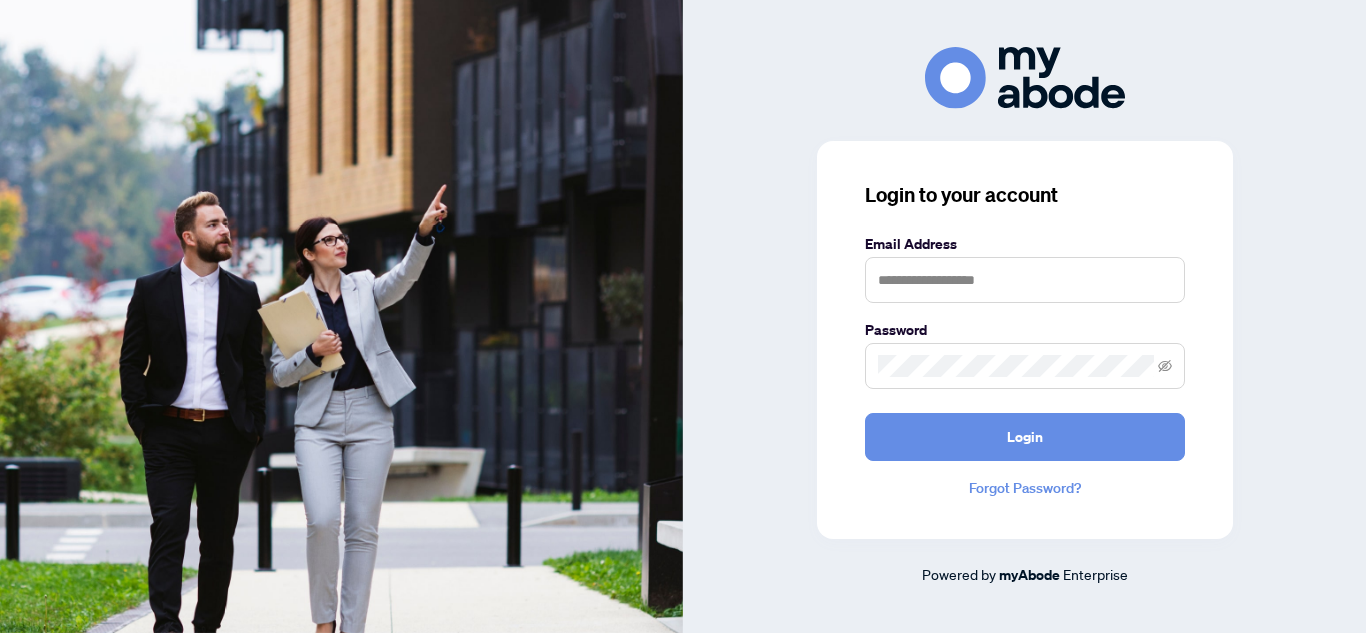 scroll, scrollTop: 0, scrollLeft: 0, axis: both 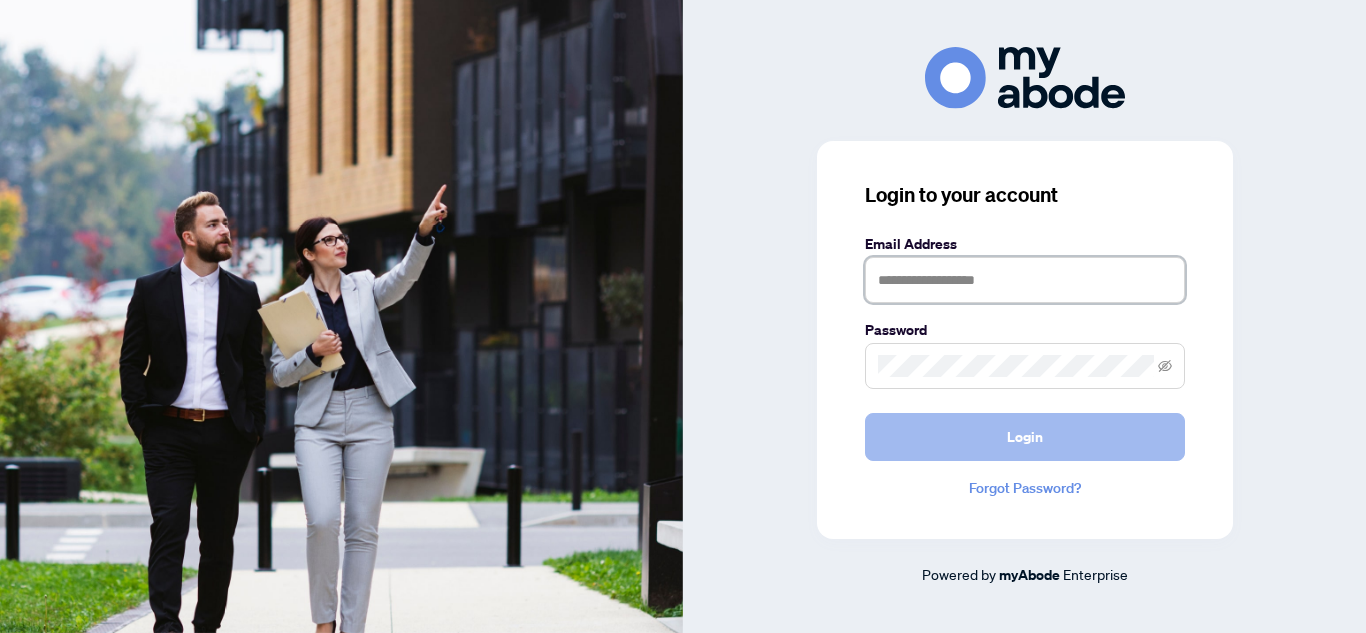 type on "**********" 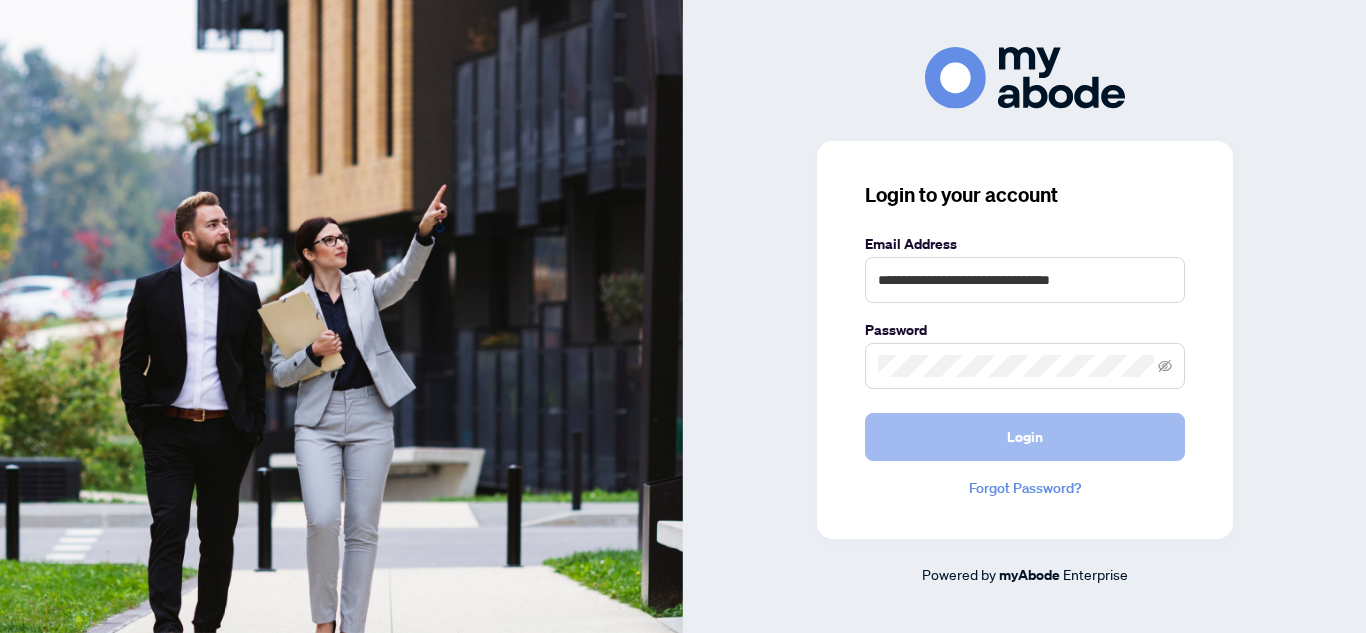 click on "Login" at bounding box center (1025, 437) 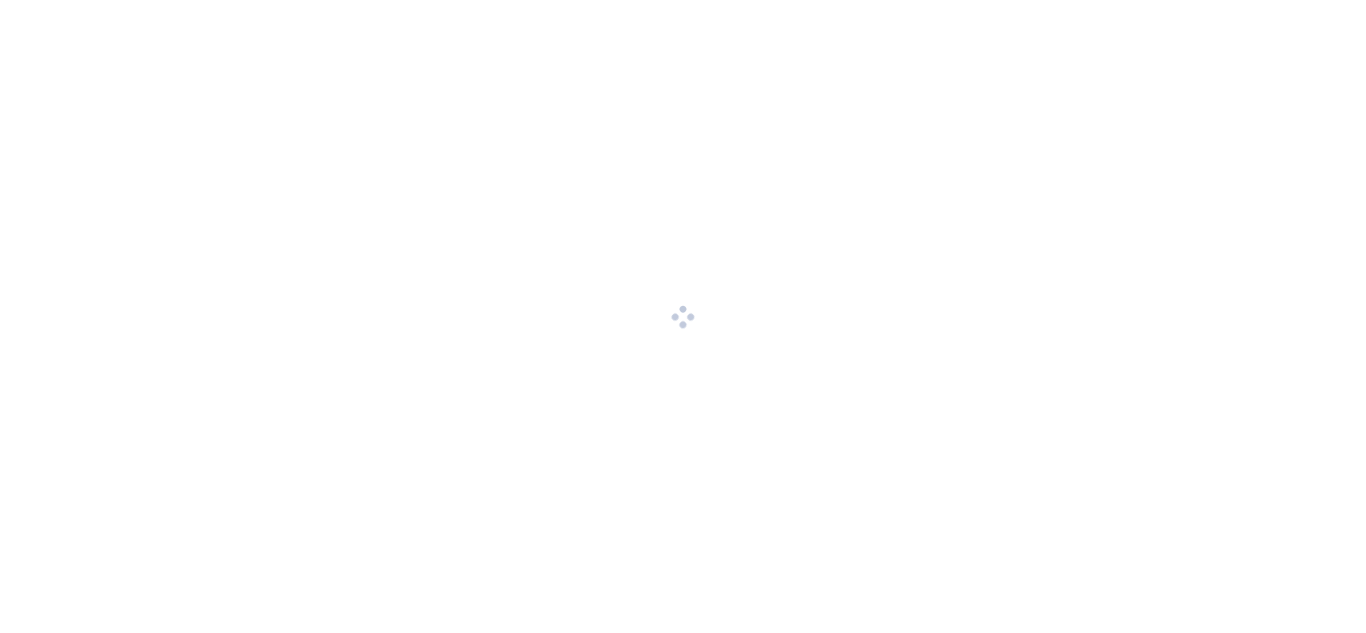 scroll, scrollTop: 0, scrollLeft: 0, axis: both 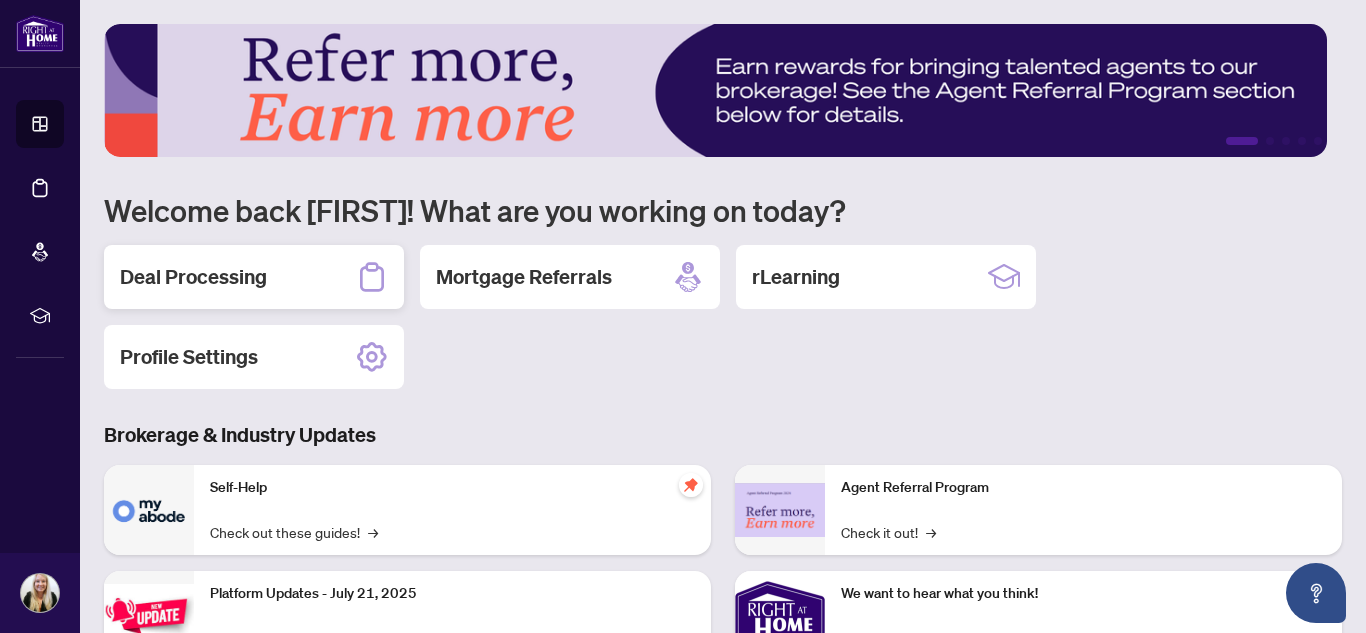 click on "Deal Processing" at bounding box center (193, 277) 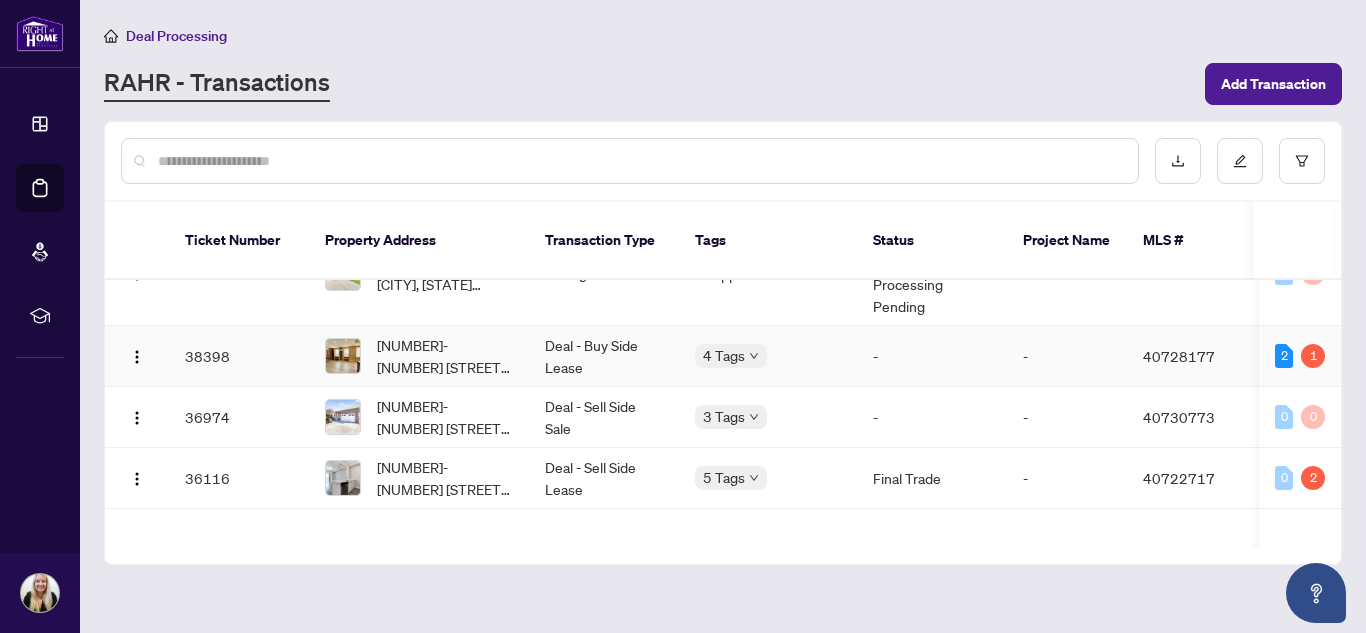 scroll, scrollTop: 1200, scrollLeft: 0, axis: vertical 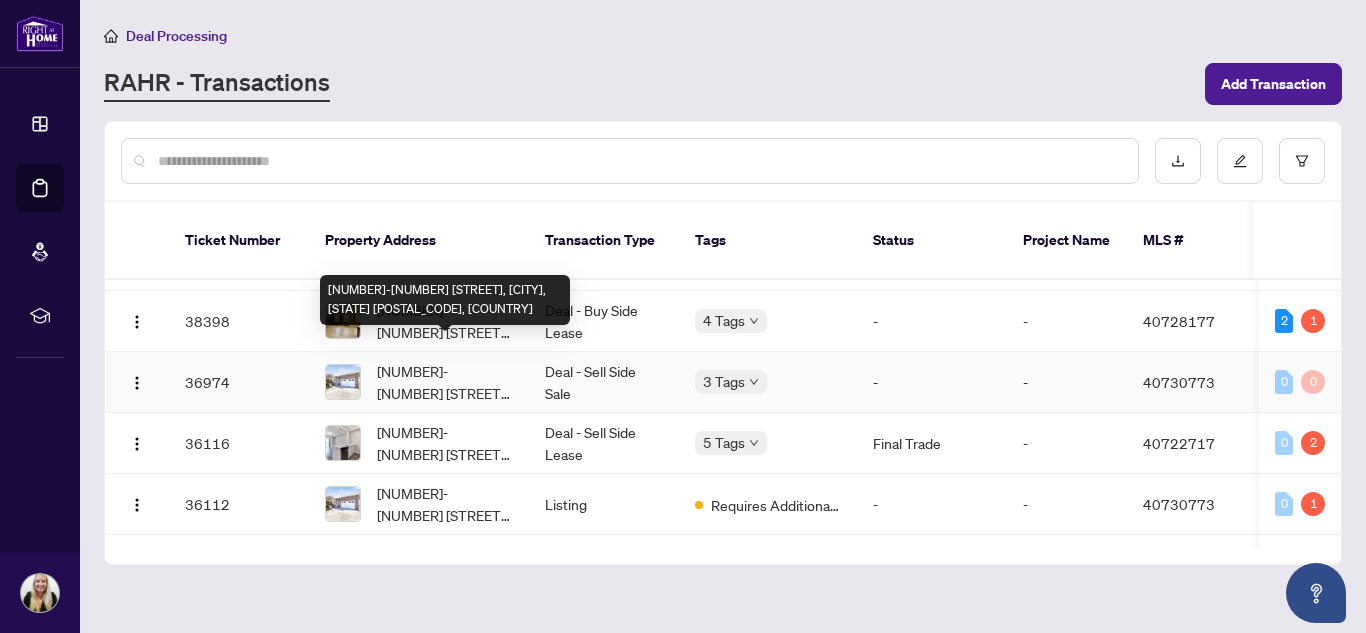 click on "[NUMBER]-[NUMBER] [STREET], [CITY], [STATE] [POSTAL_CODE], [COUNTRY]" at bounding box center (445, 382) 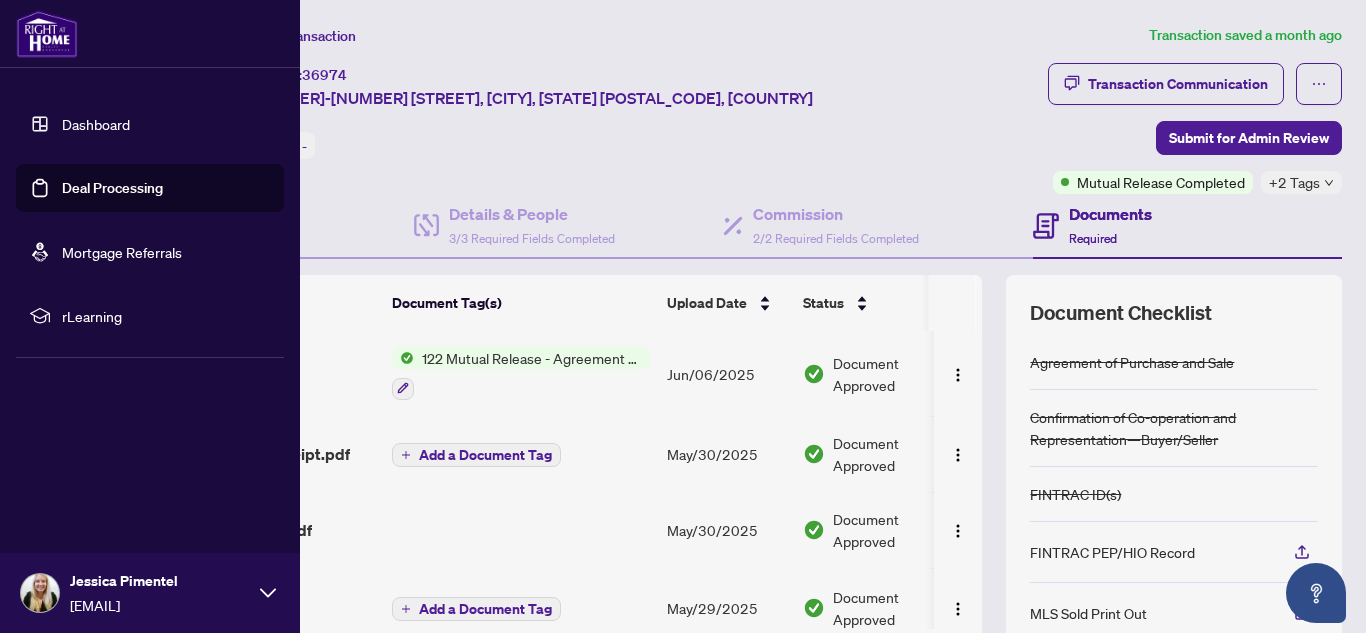 click on "Deal Processing" at bounding box center (112, 188) 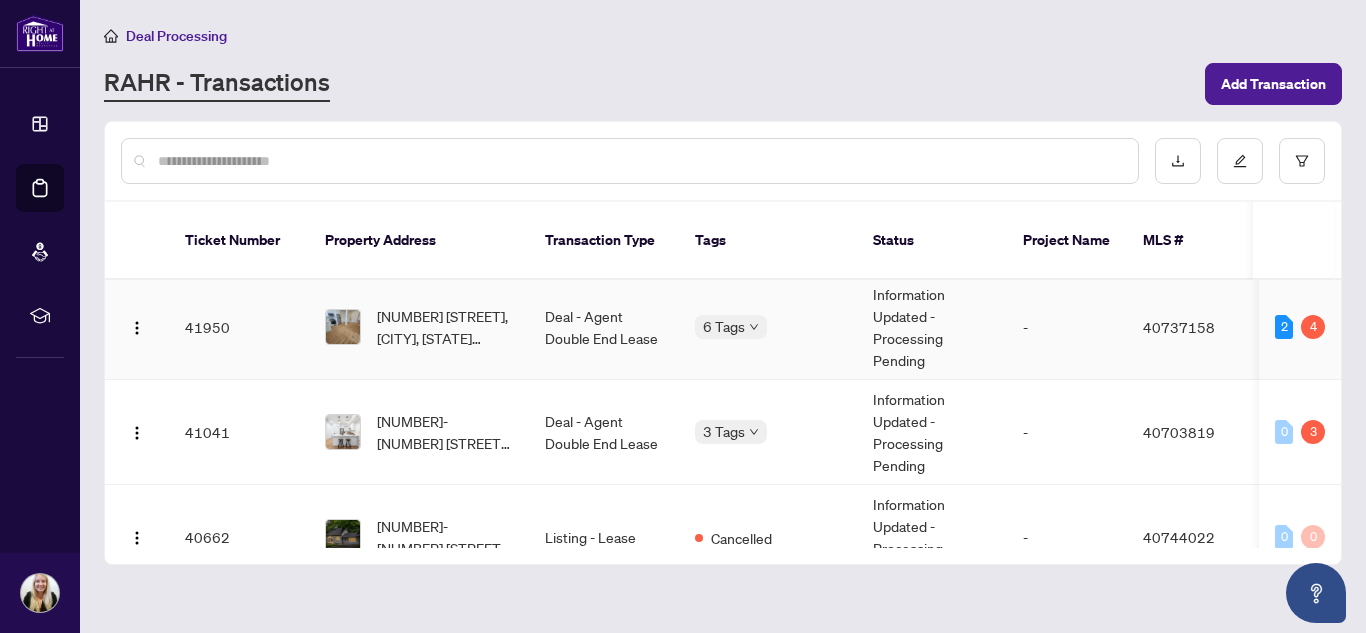 scroll, scrollTop: 500, scrollLeft: 0, axis: vertical 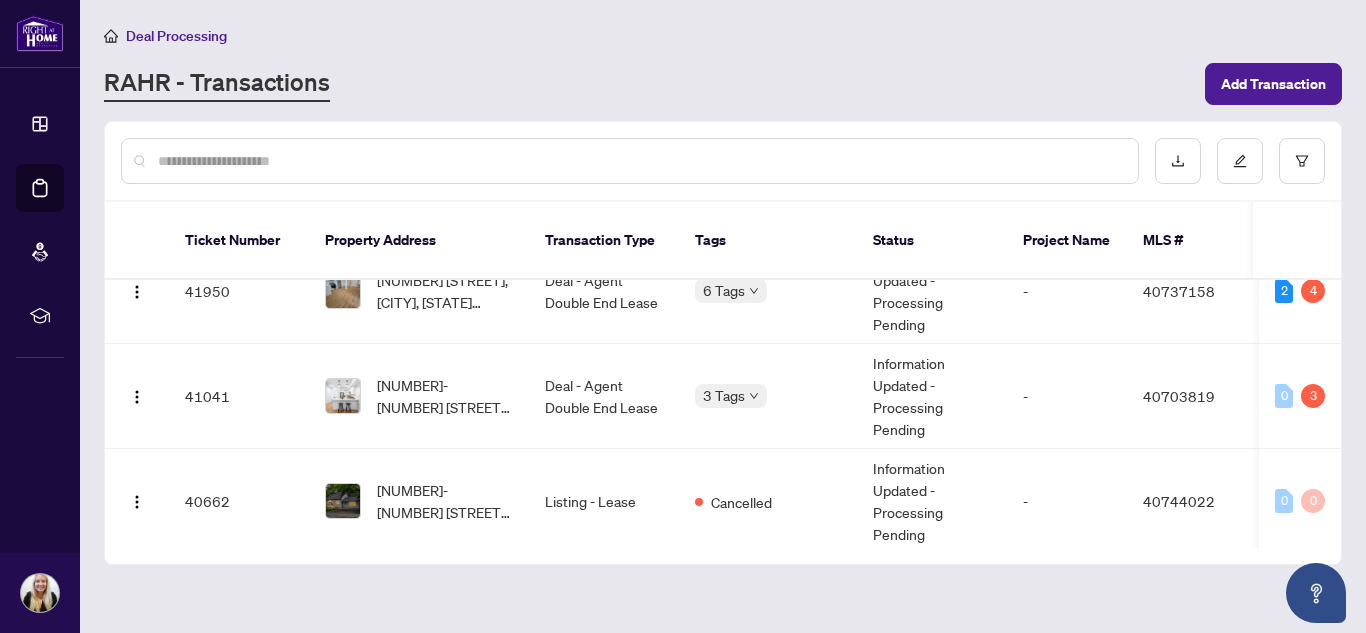 drag, startPoint x: 293, startPoint y: 136, endPoint x: 302, endPoint y: 151, distance: 17.492855 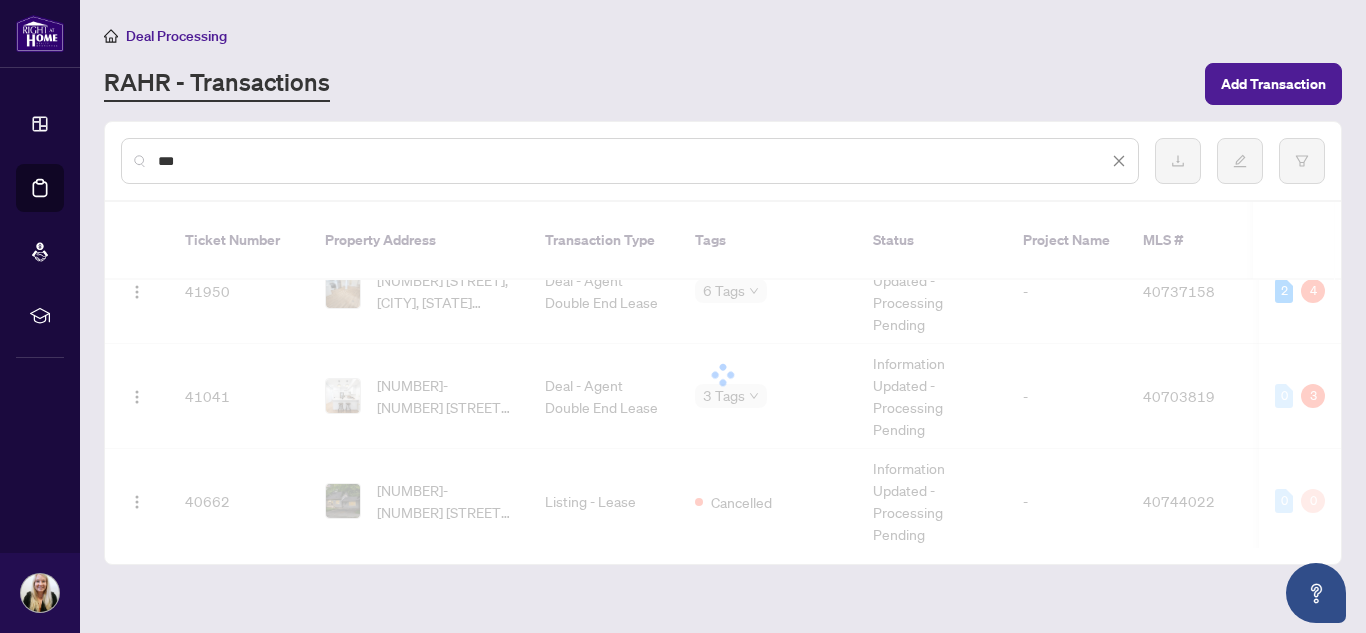 scroll, scrollTop: 0, scrollLeft: 0, axis: both 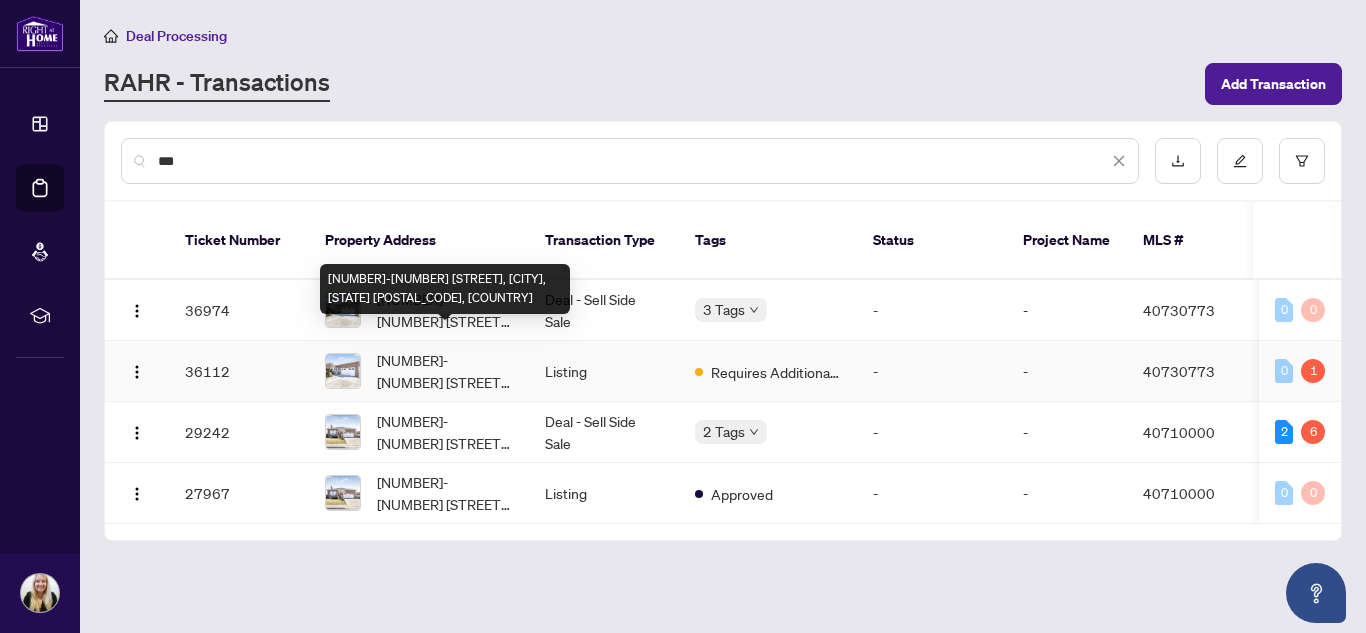 type on "***" 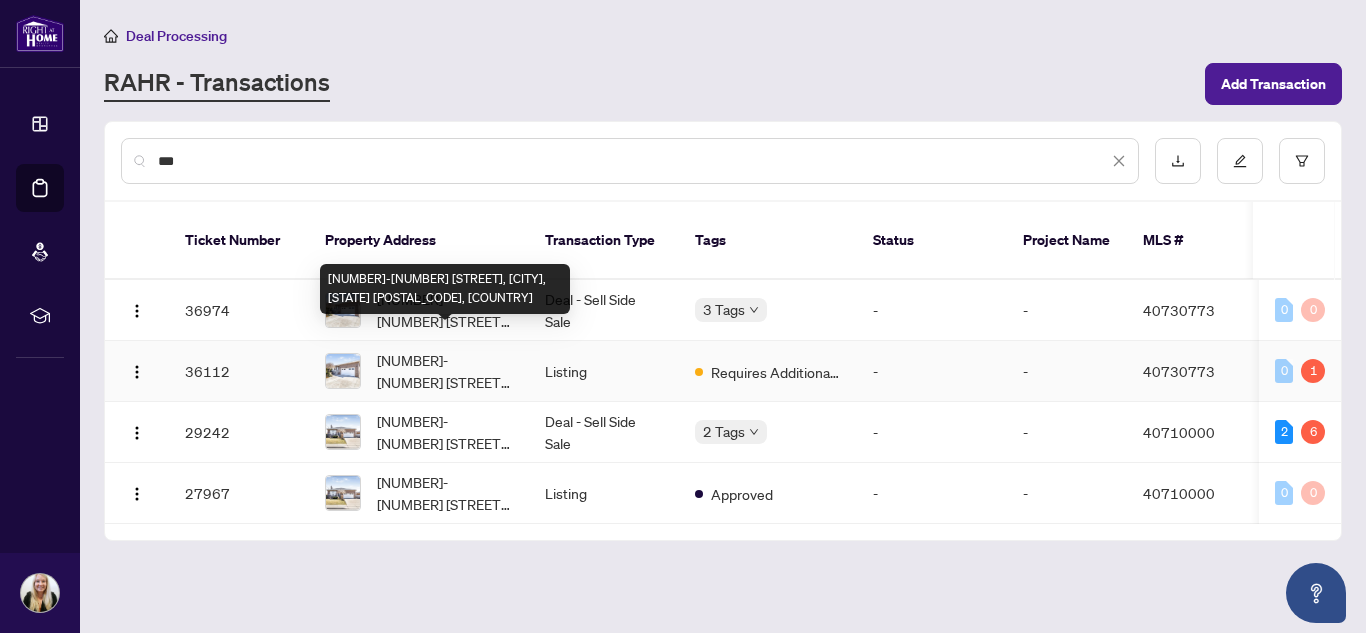 click on "[NUMBER]-[NUMBER] [STREET], [CITY], [STATE] [POSTAL_CODE], [COUNTRY]" at bounding box center (445, 371) 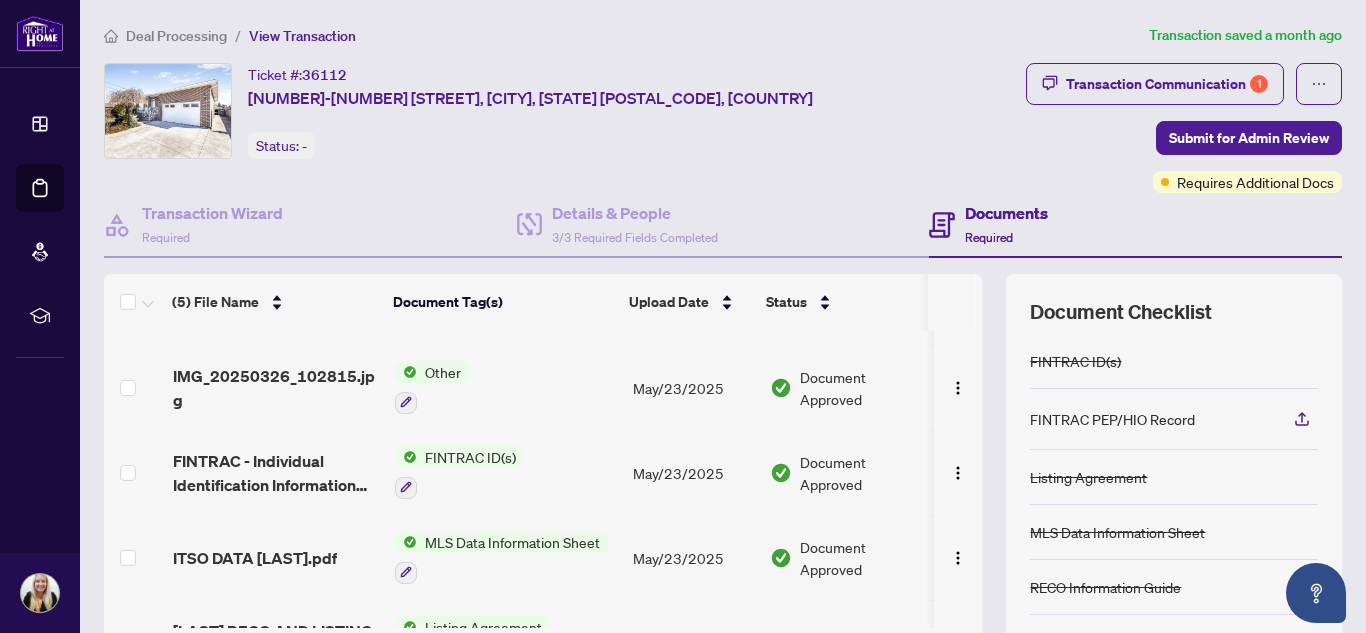scroll, scrollTop: 132, scrollLeft: 0, axis: vertical 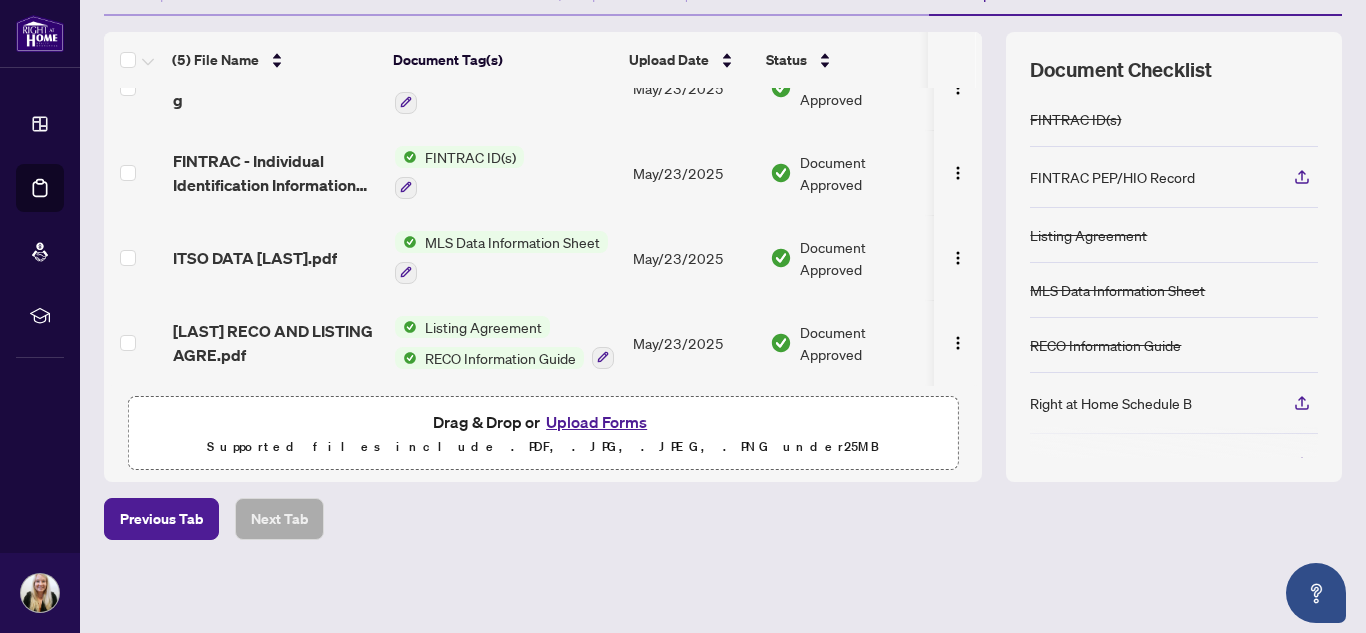 click on "Upload Forms" at bounding box center (596, 422) 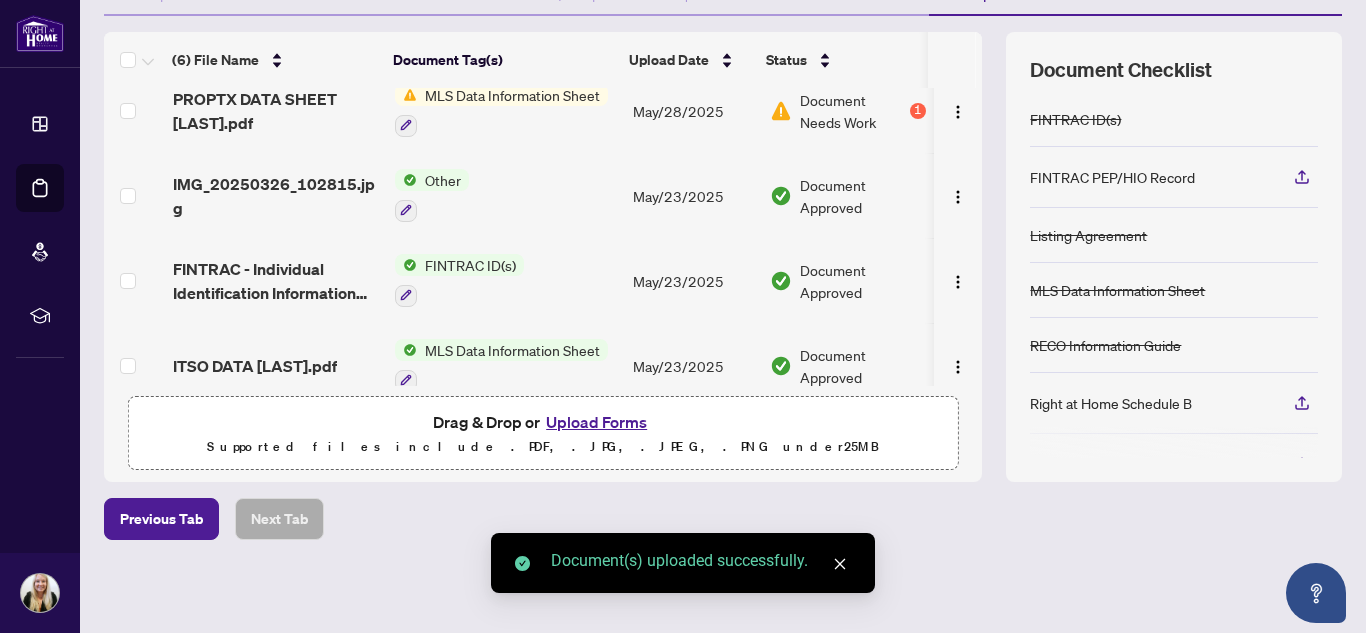 scroll, scrollTop: 0, scrollLeft: 0, axis: both 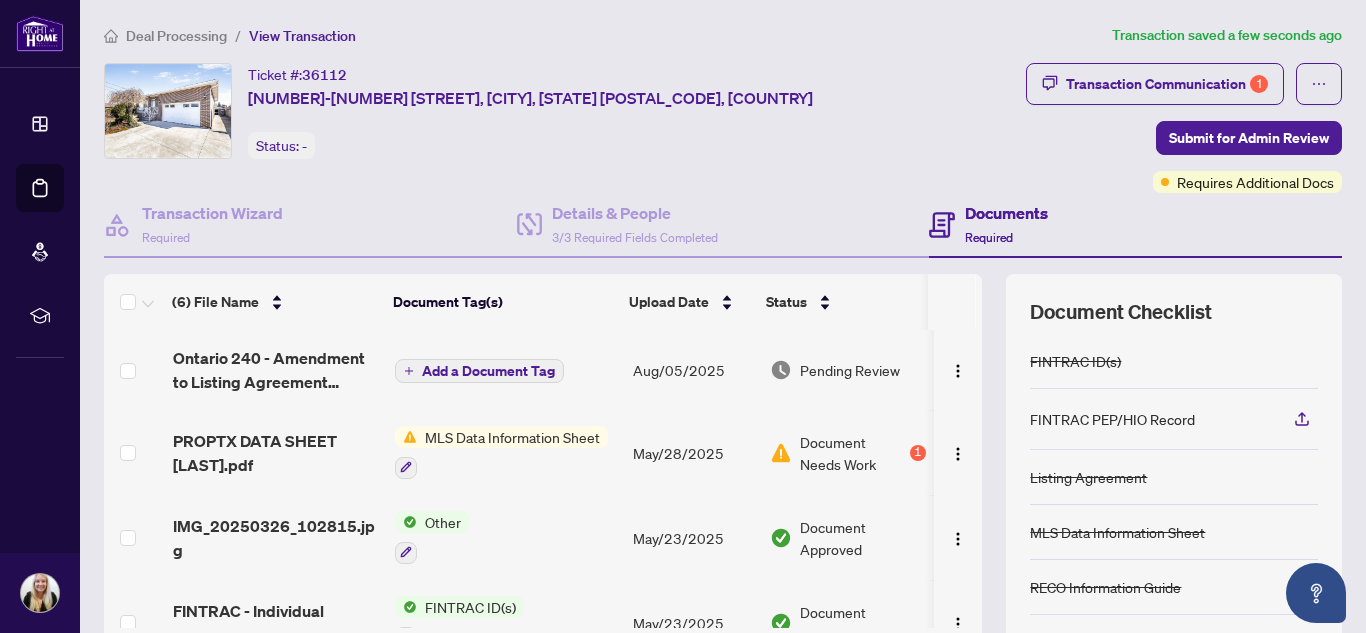 click on "Add a Document Tag" at bounding box center (488, 371) 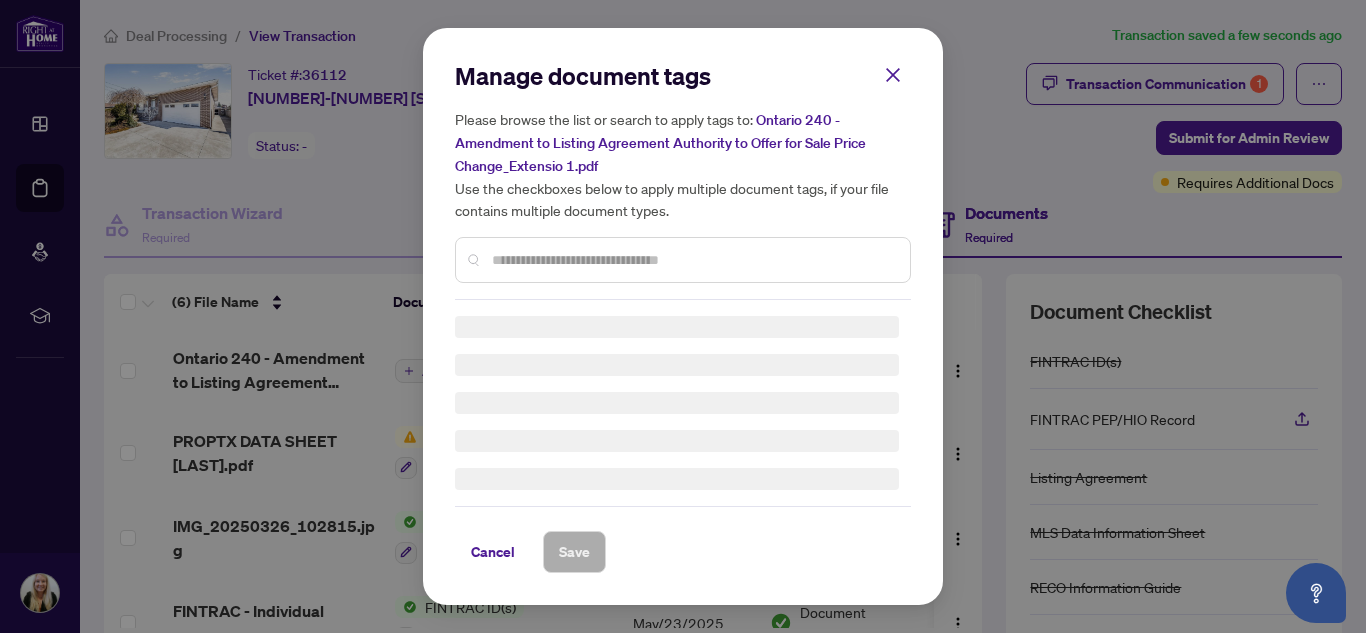 click at bounding box center [693, 260] 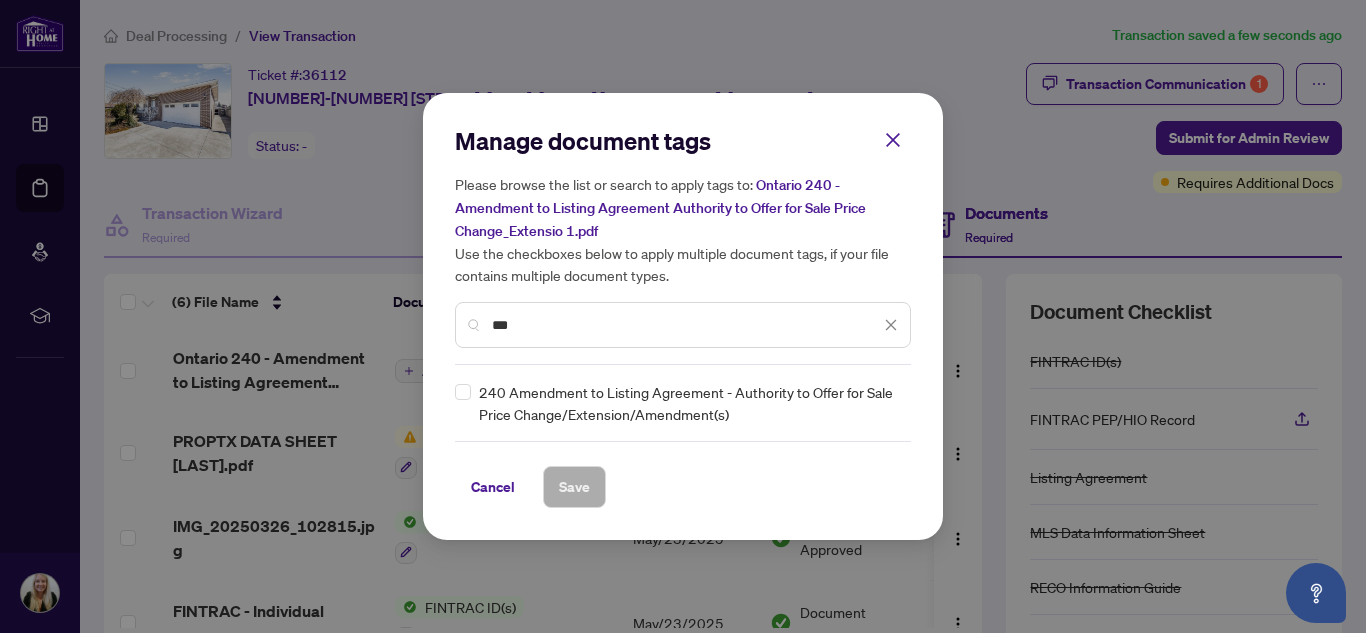 type on "***" 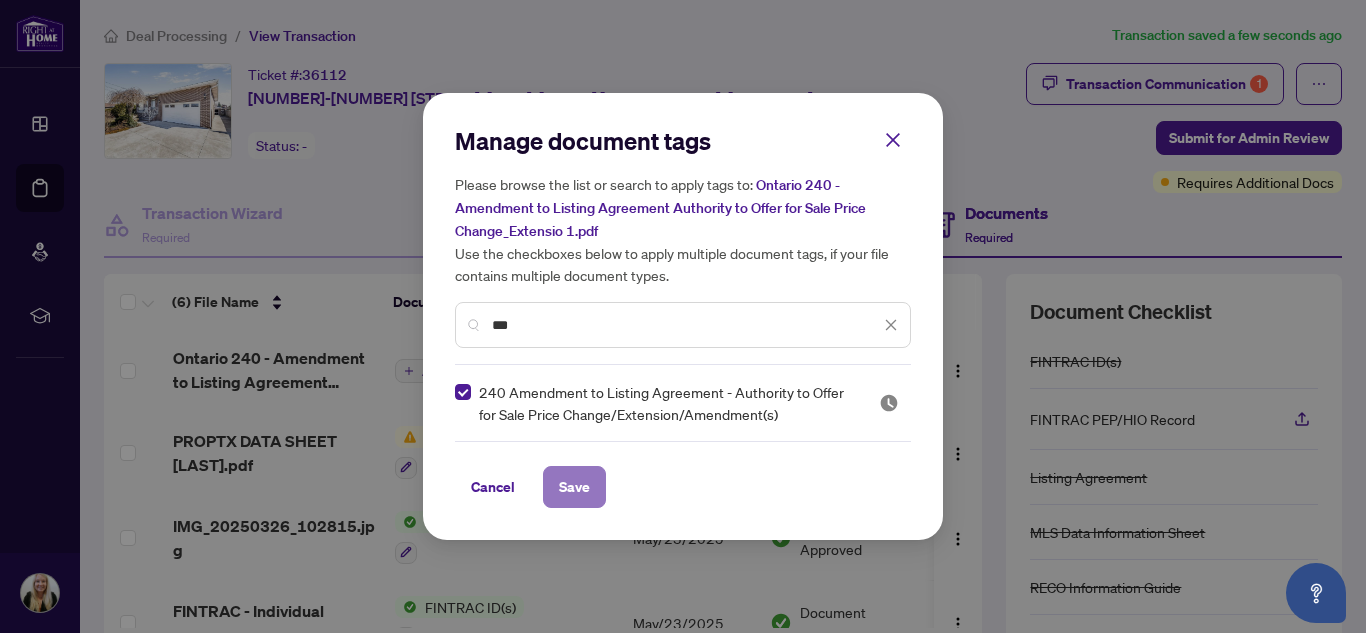 click on "Save" at bounding box center (574, 487) 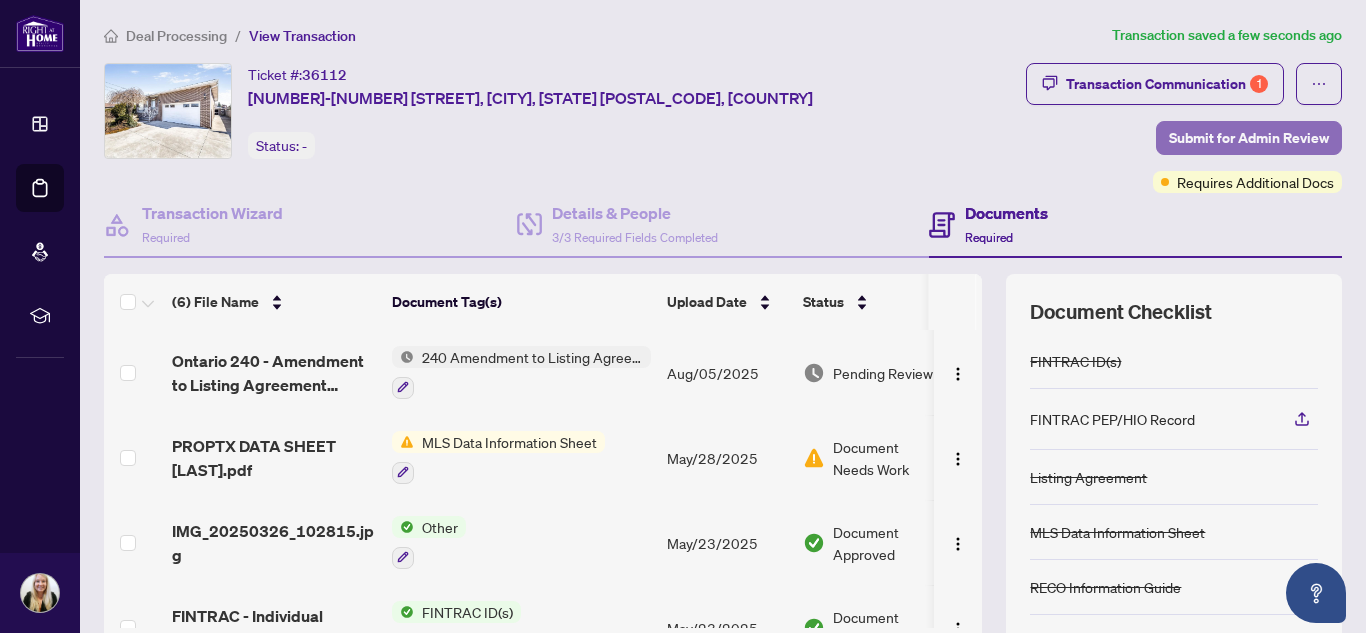 click on "Submit for Admin Review" at bounding box center (1249, 138) 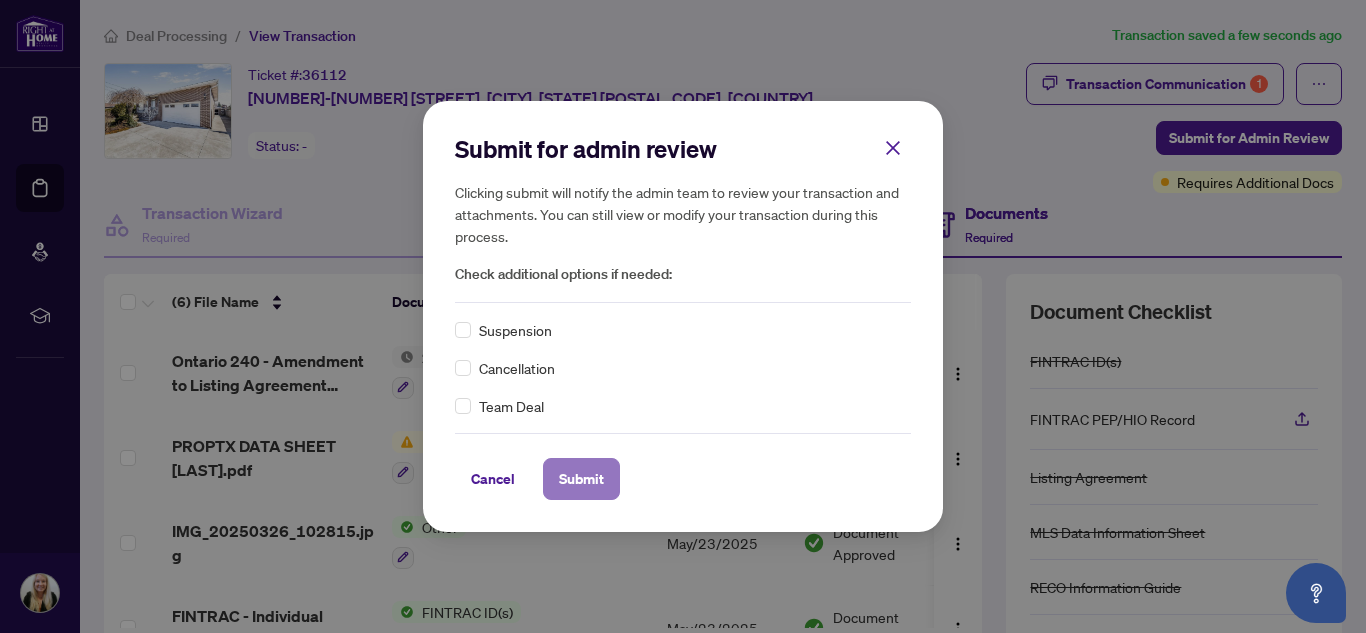 click on "Submit" at bounding box center [581, 479] 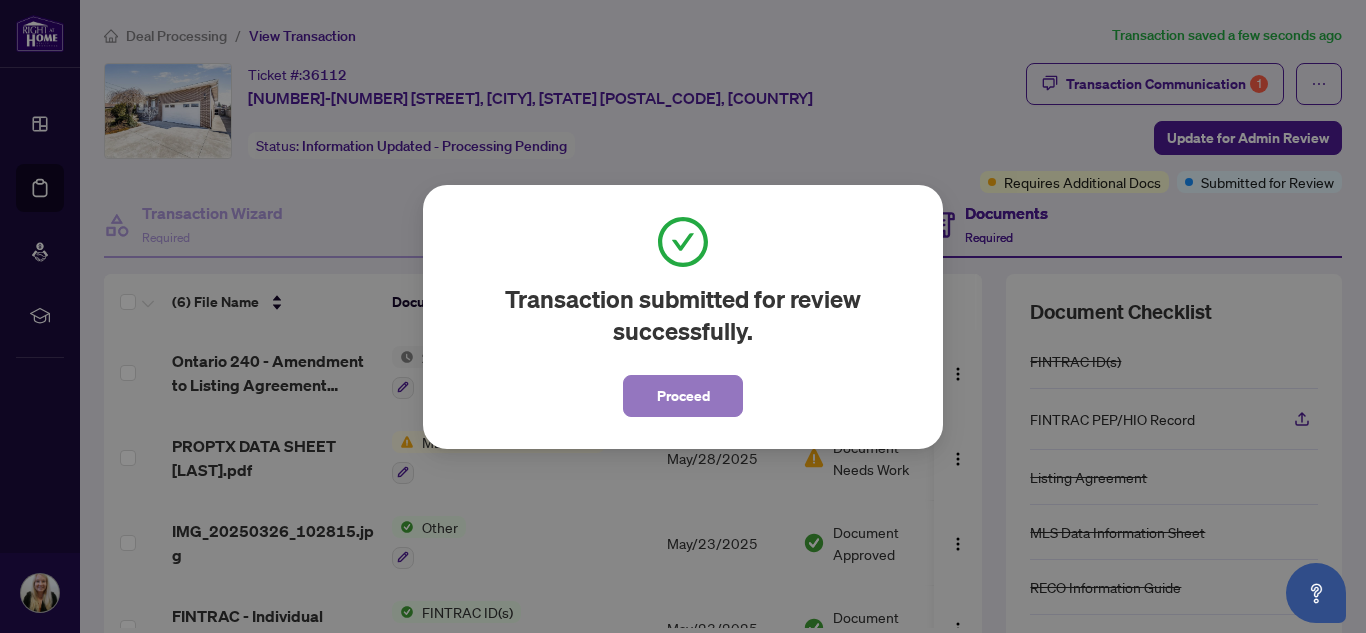 click on "Proceed" at bounding box center (683, 396) 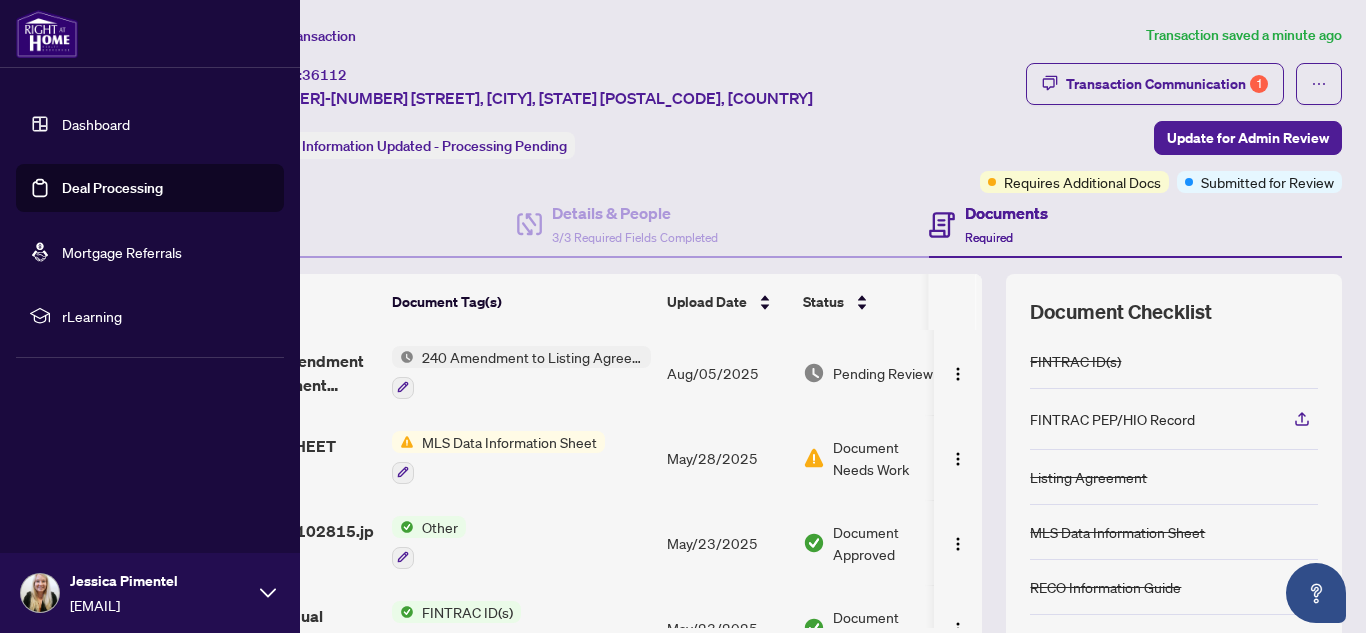 click on "Deal Processing" at bounding box center [112, 188] 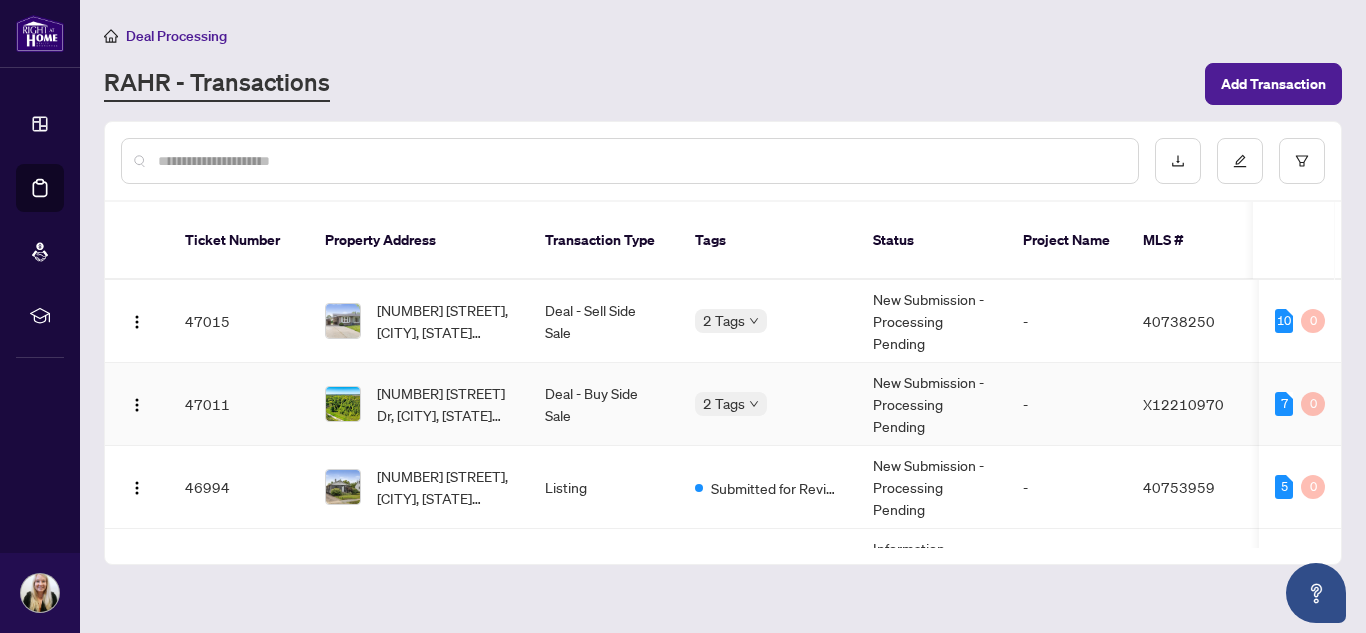 click on "[NUMBER] [STREET] Dr, [CITY], [STATE] [POSTAL_CODE], [COUNTRY]" at bounding box center [445, 404] 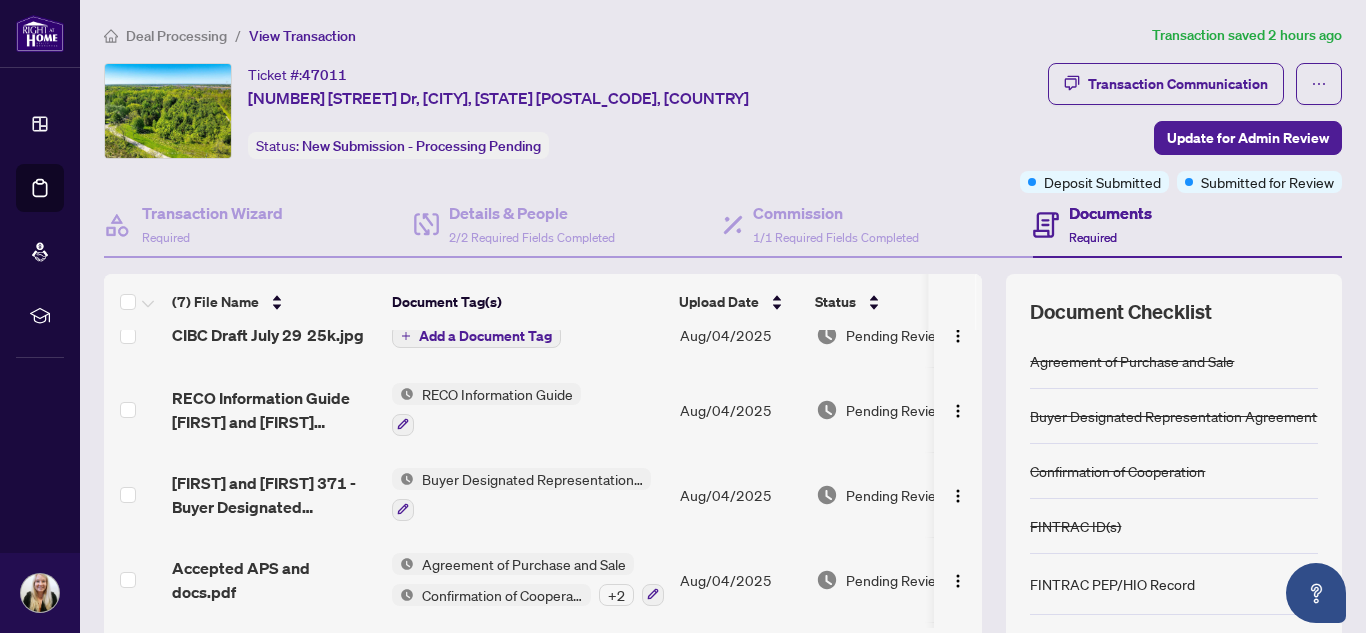 scroll, scrollTop: 280, scrollLeft: 0, axis: vertical 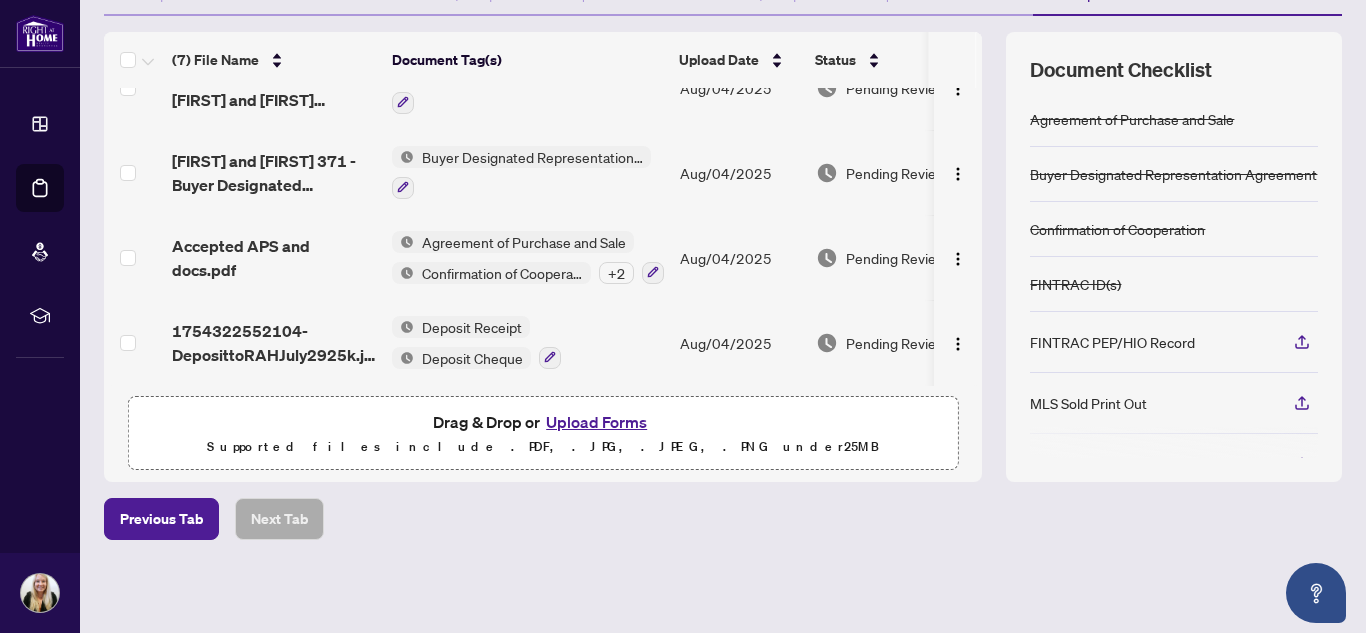 click on "Upload Forms" at bounding box center (596, 422) 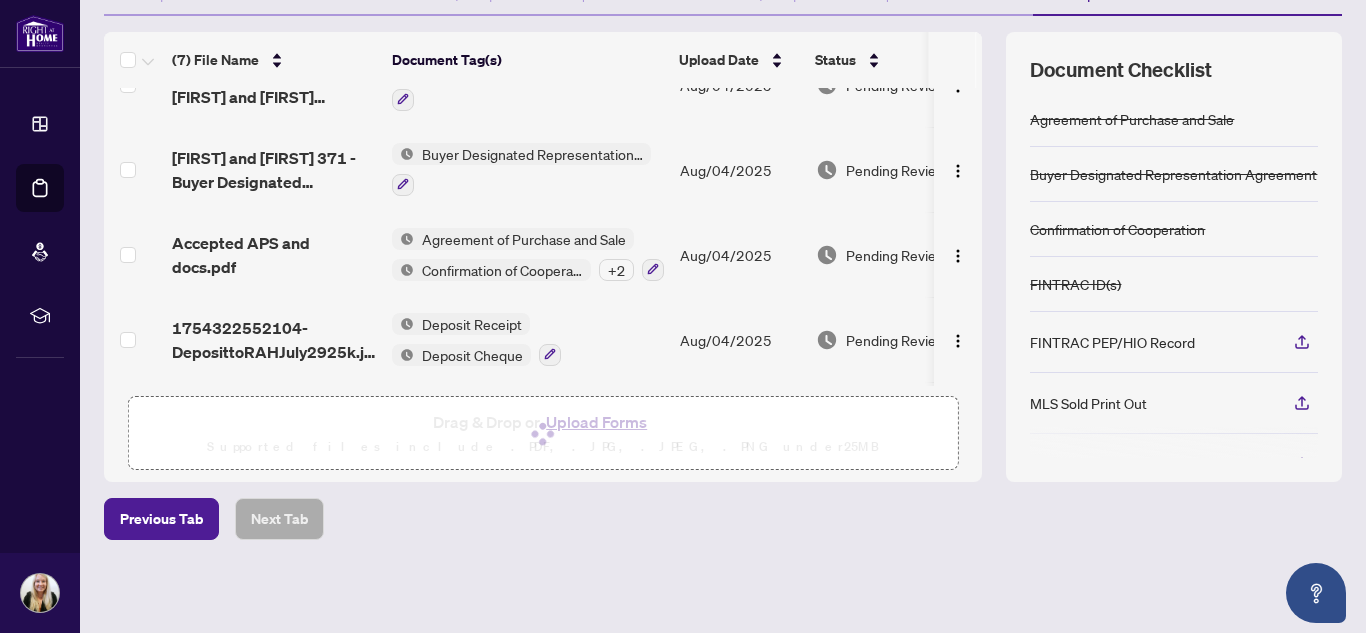 scroll, scrollTop: 0, scrollLeft: 0, axis: both 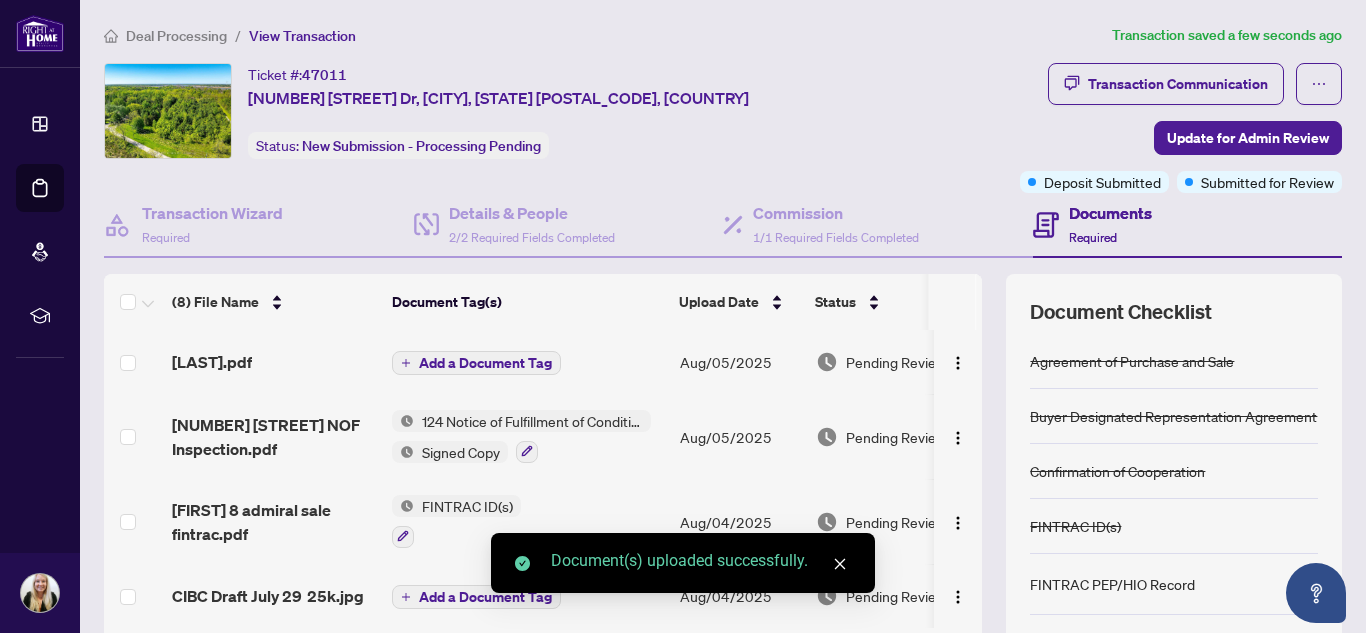 click on "Add a Document Tag" at bounding box center [485, 363] 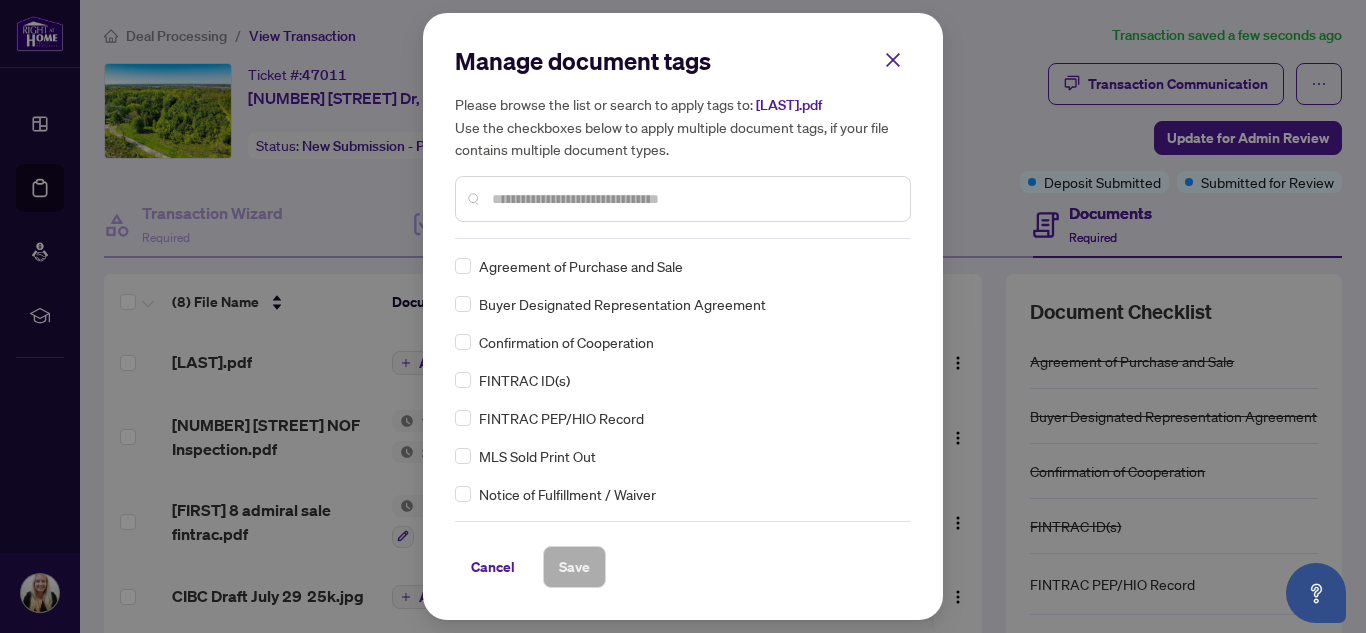 click at bounding box center (693, 199) 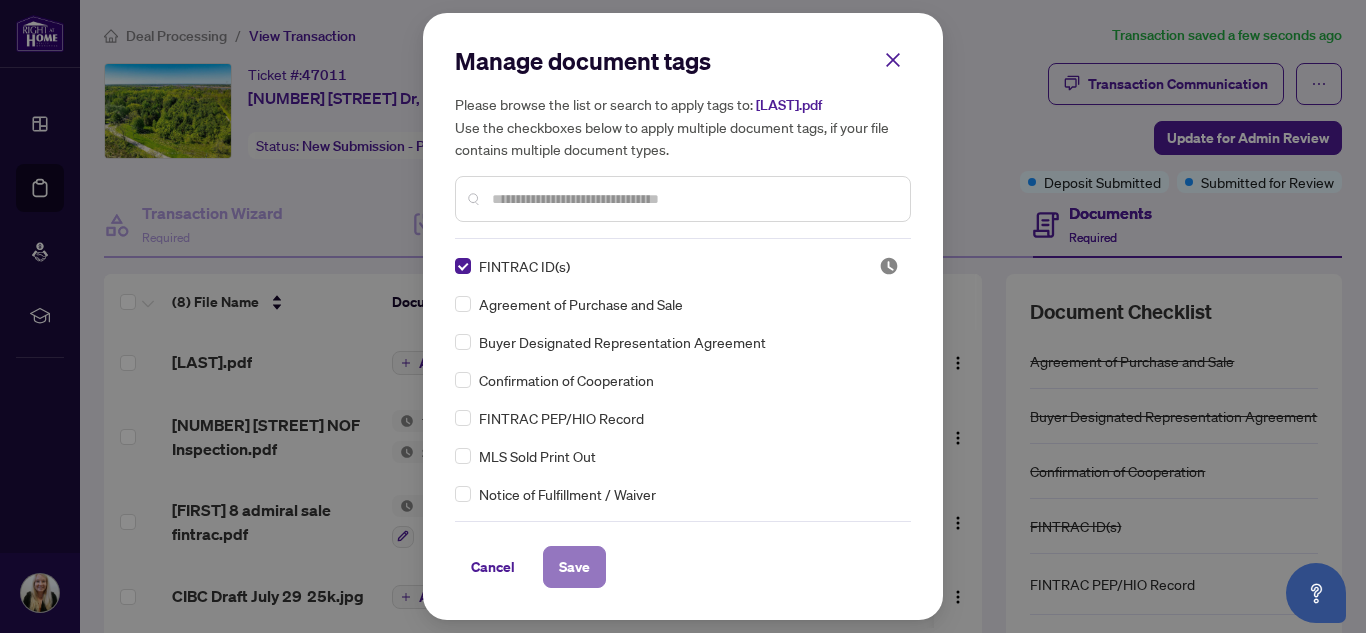 click on "Save" at bounding box center [574, 567] 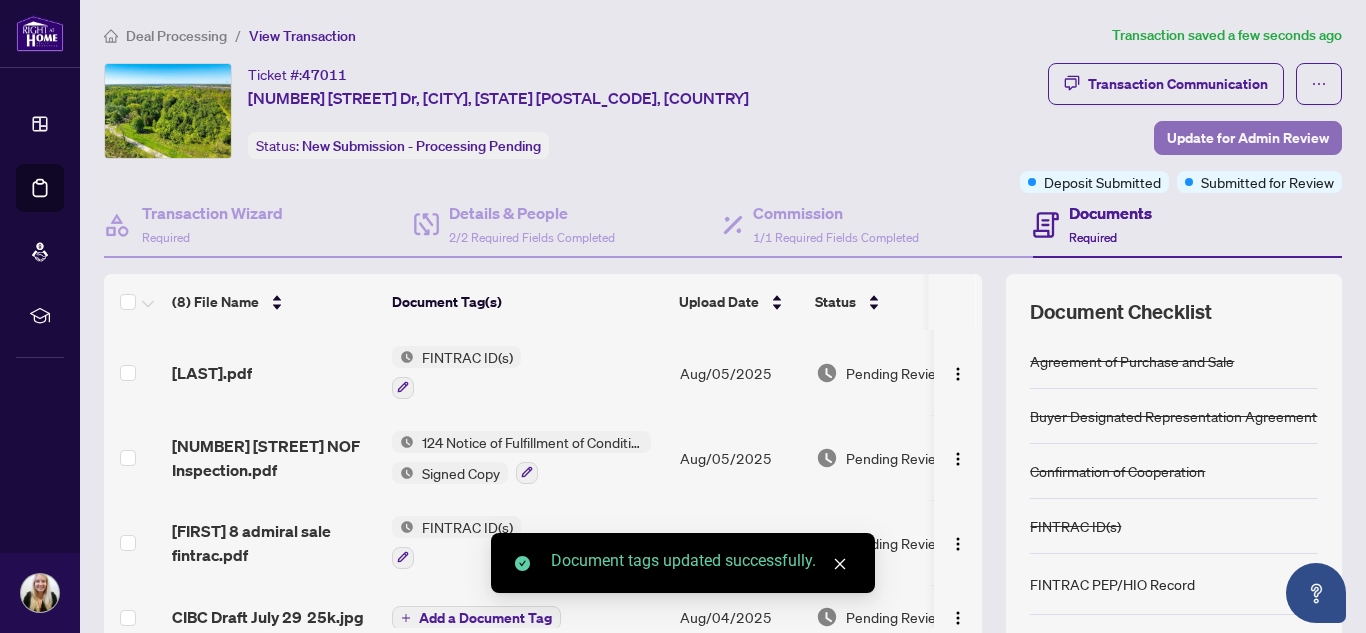 click on "Update for Admin Review" at bounding box center (1248, 138) 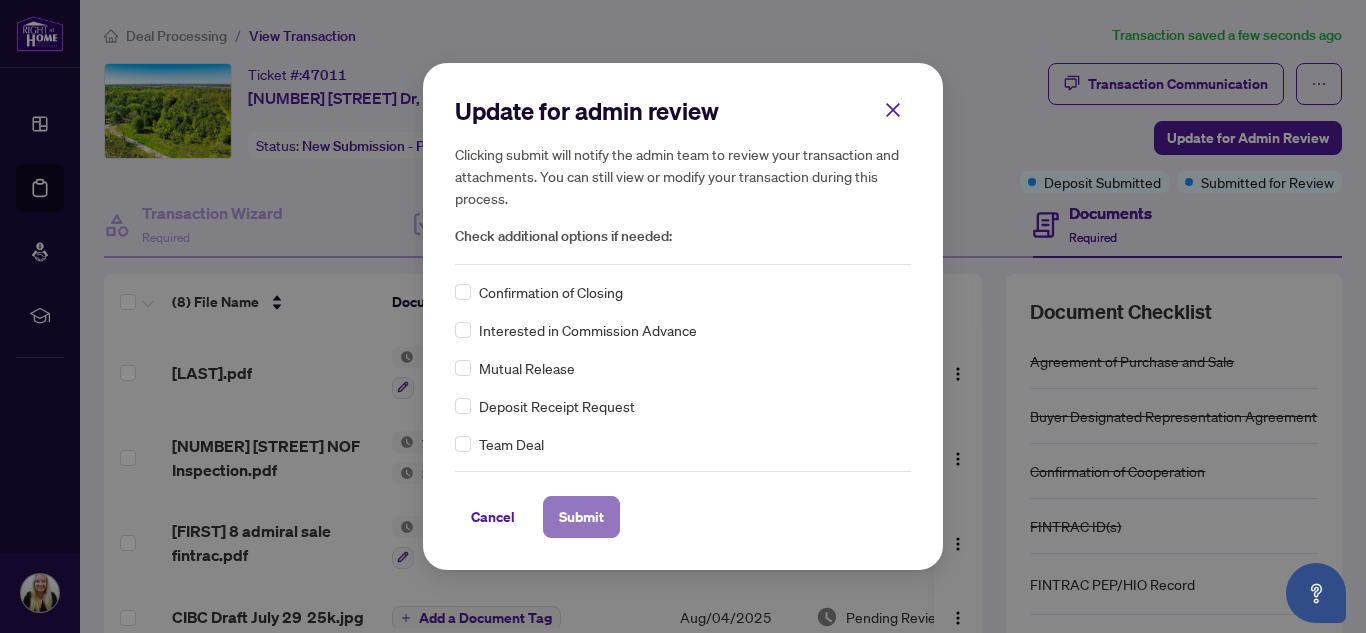 click on "Submit" at bounding box center [581, 517] 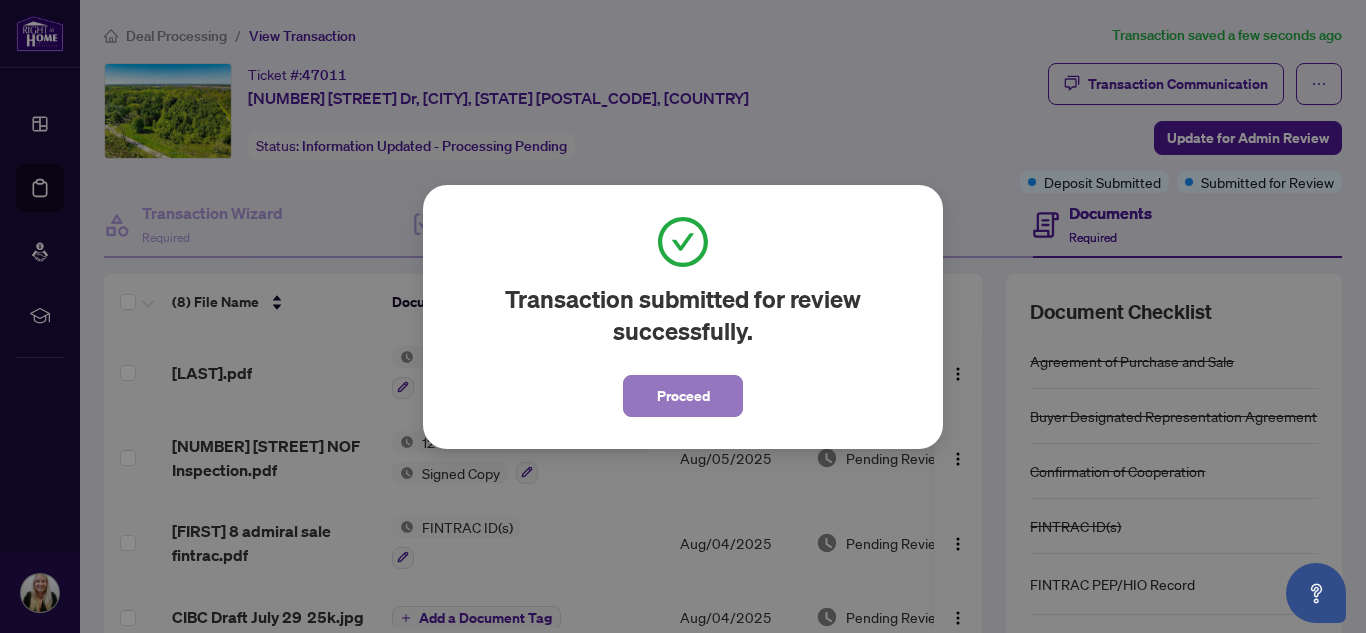 click on "Proceed" at bounding box center (683, 396) 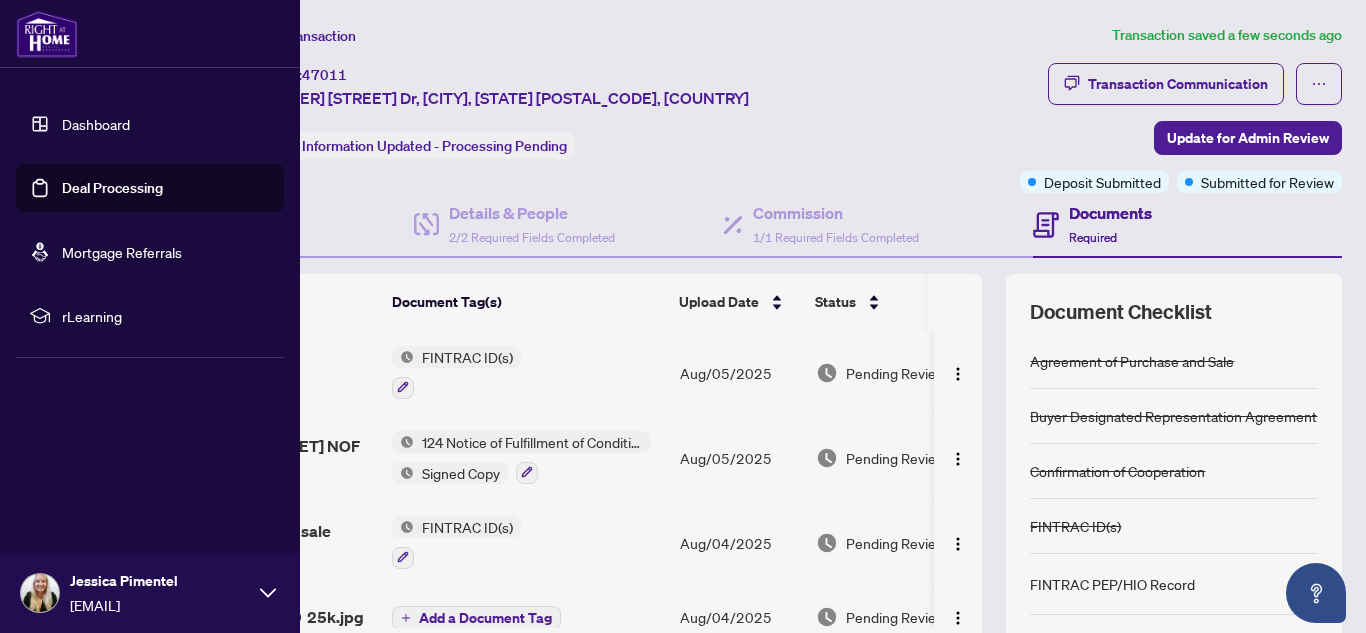 click on "Deal Processing" at bounding box center (112, 188) 